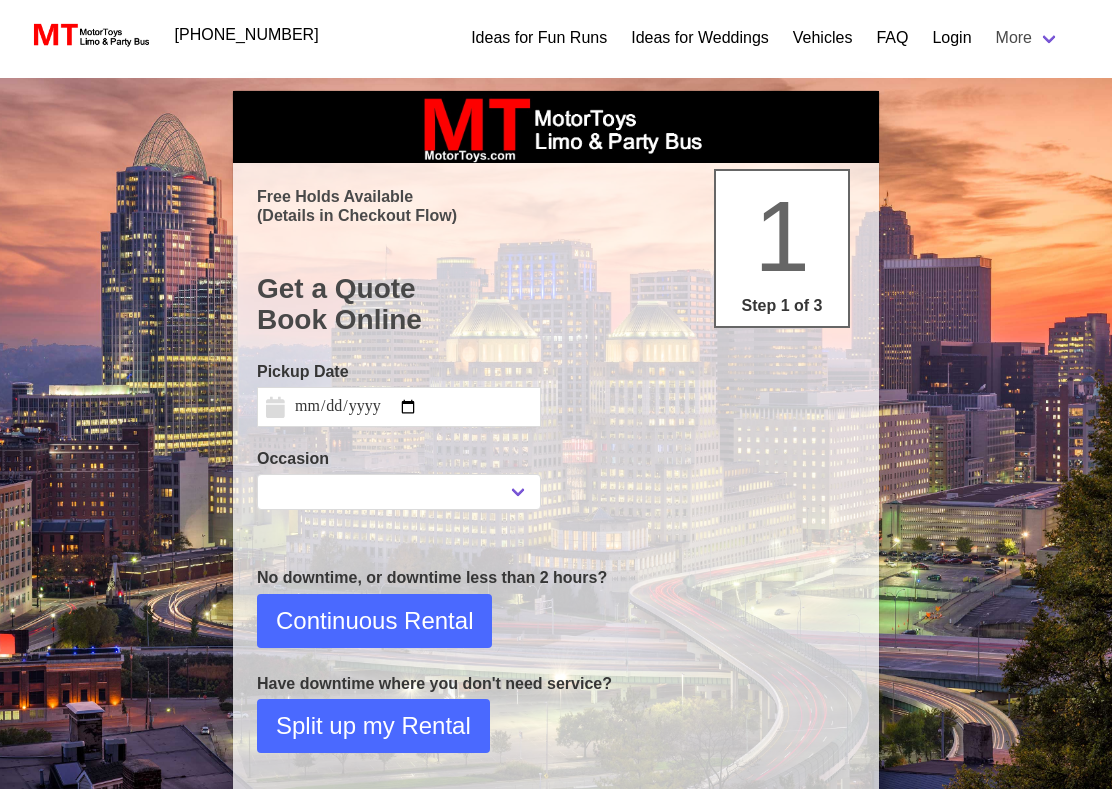 scroll, scrollTop: 0, scrollLeft: 0, axis: both 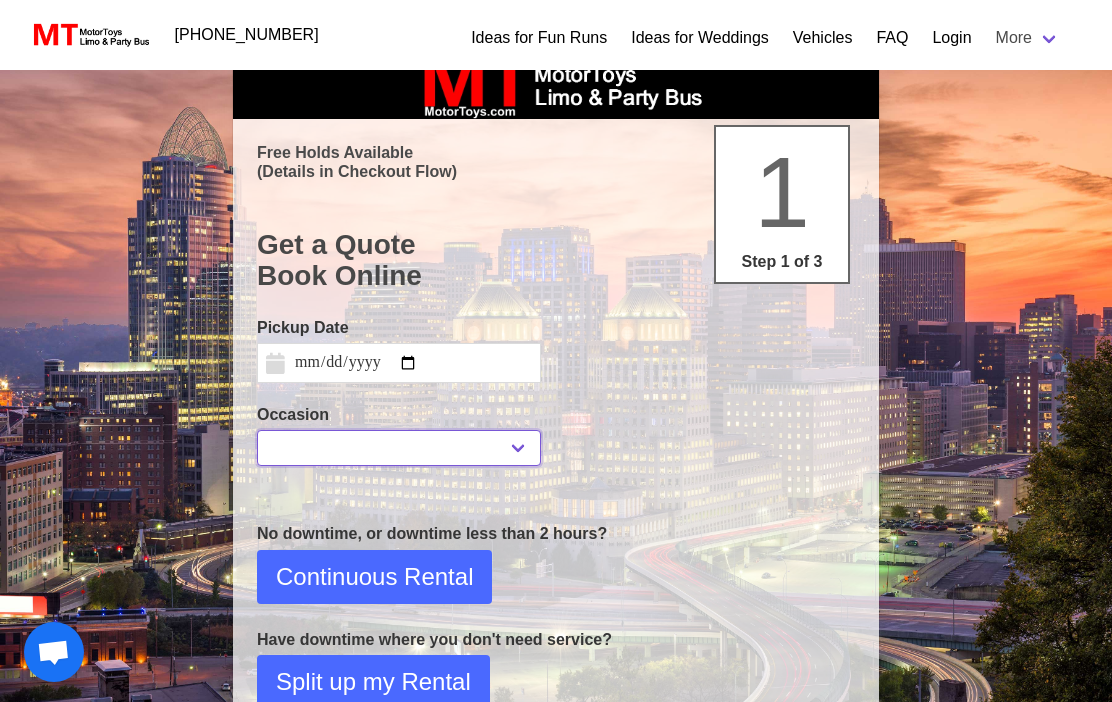 click on "**********" at bounding box center [399, 448] 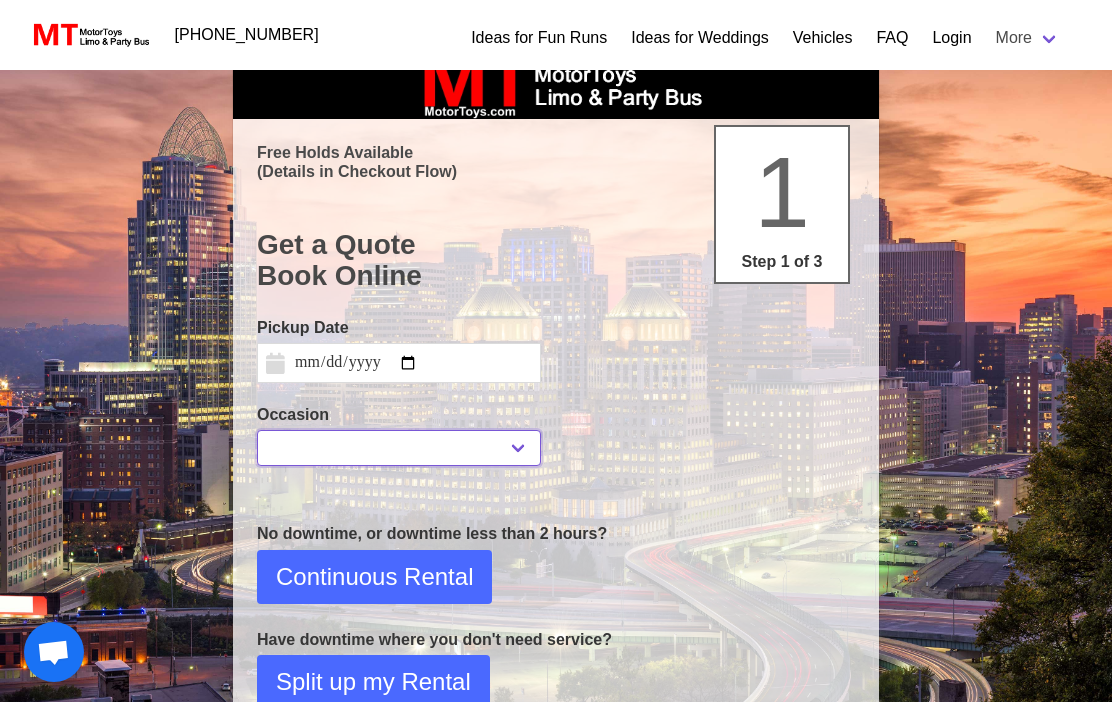 select on "*" 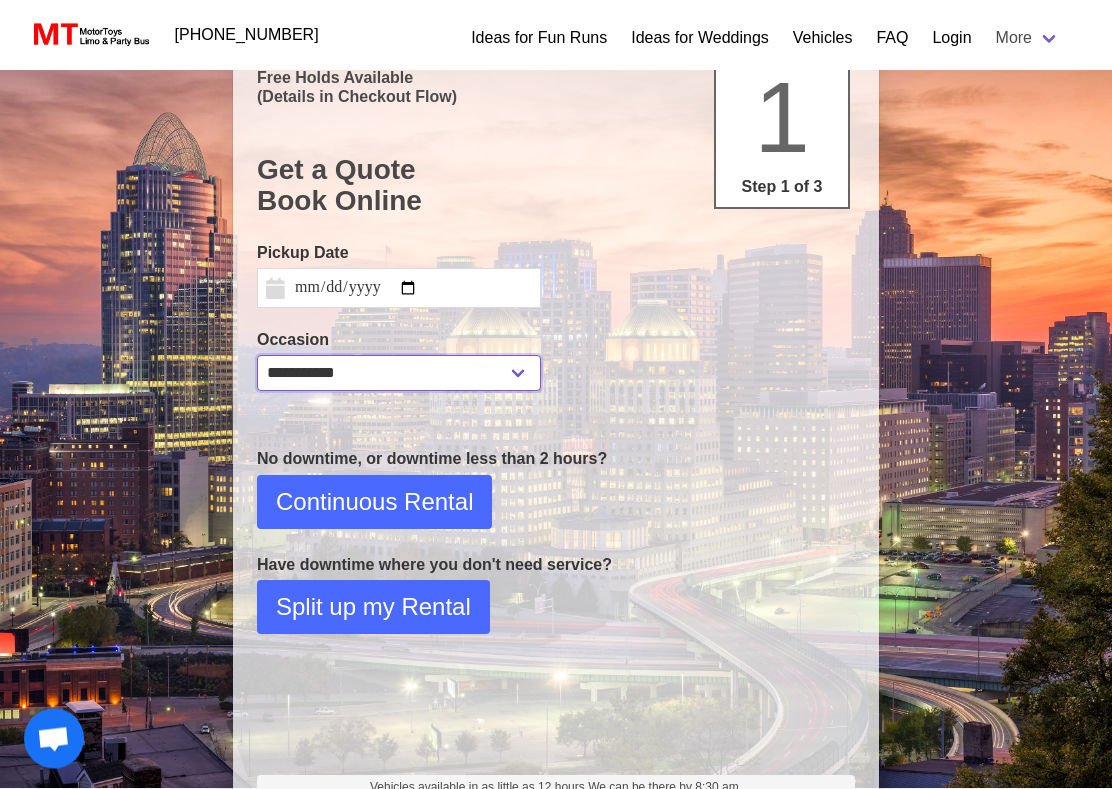scroll, scrollTop: 128, scrollLeft: 0, axis: vertical 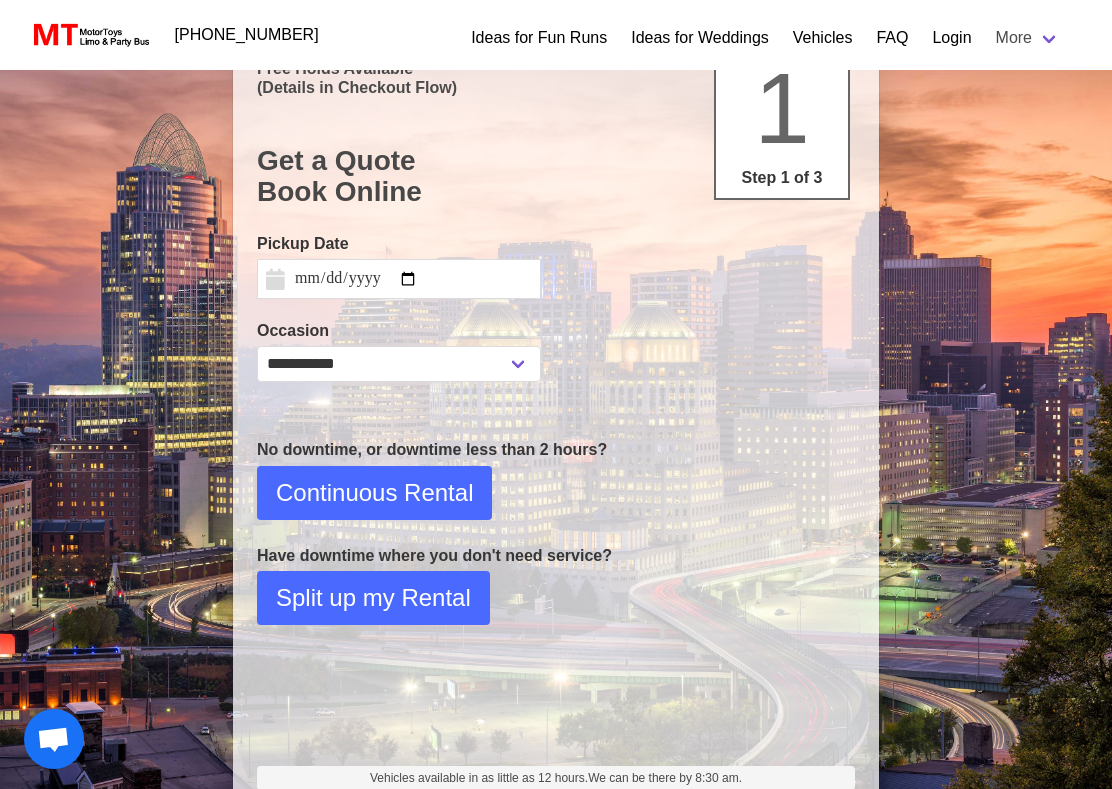 click on "Continuous Rental" at bounding box center (374, 493) 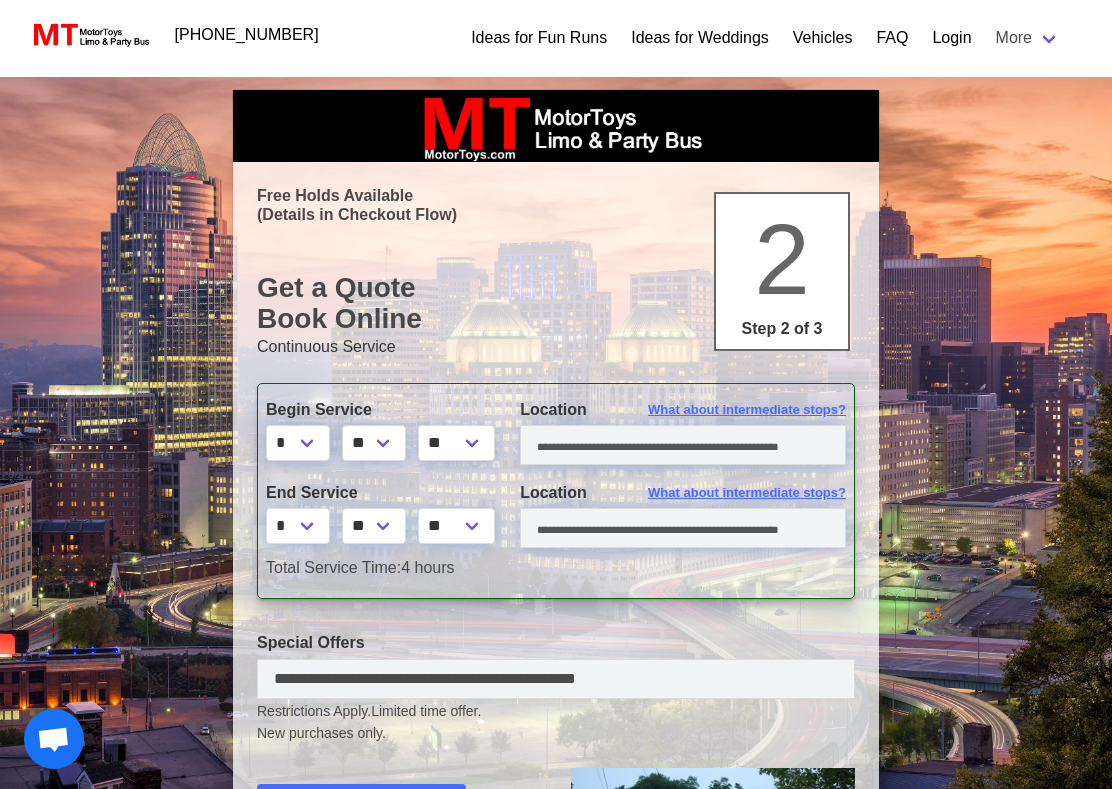 scroll, scrollTop: 0, scrollLeft: 0, axis: both 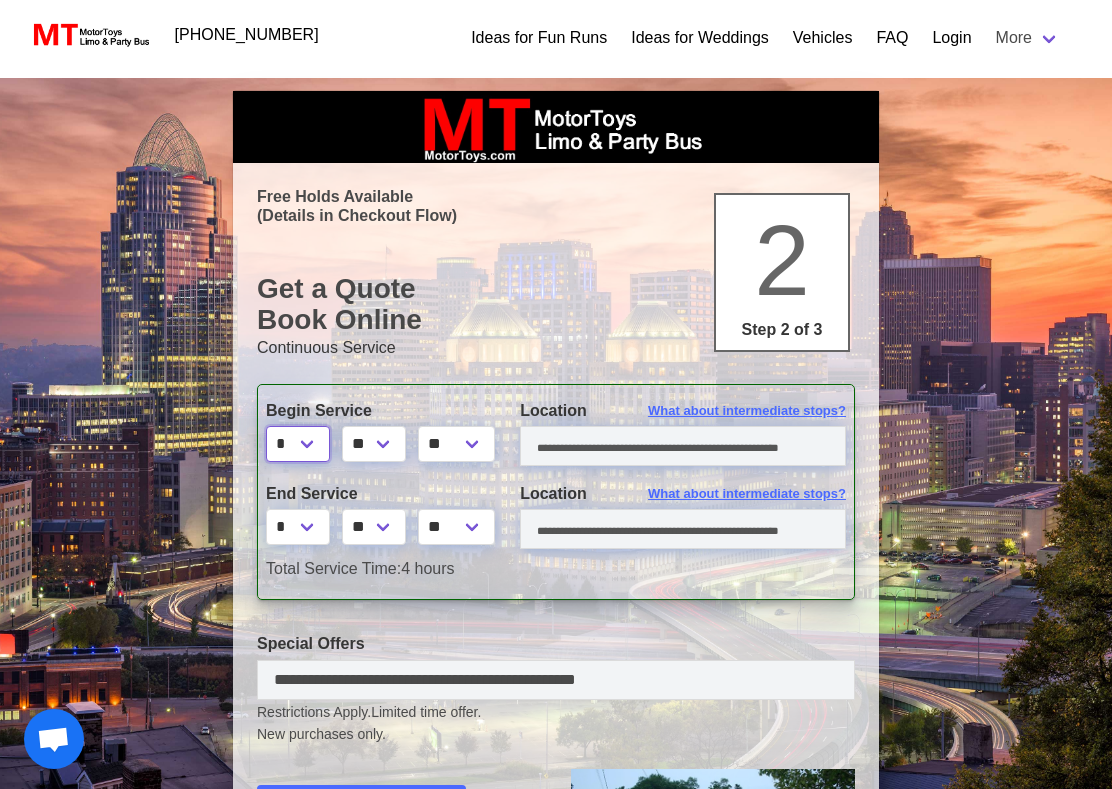 click on "* * * * * * * * * ** ** **" at bounding box center [298, 444] 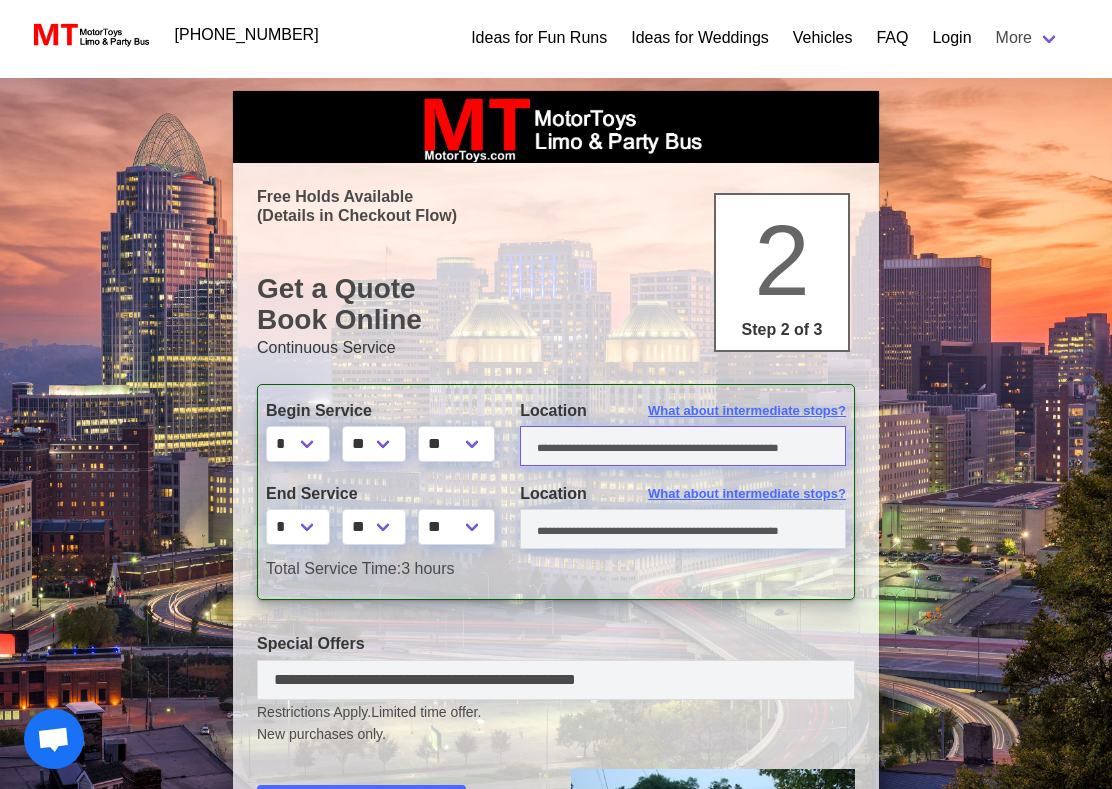 click at bounding box center [683, 446] 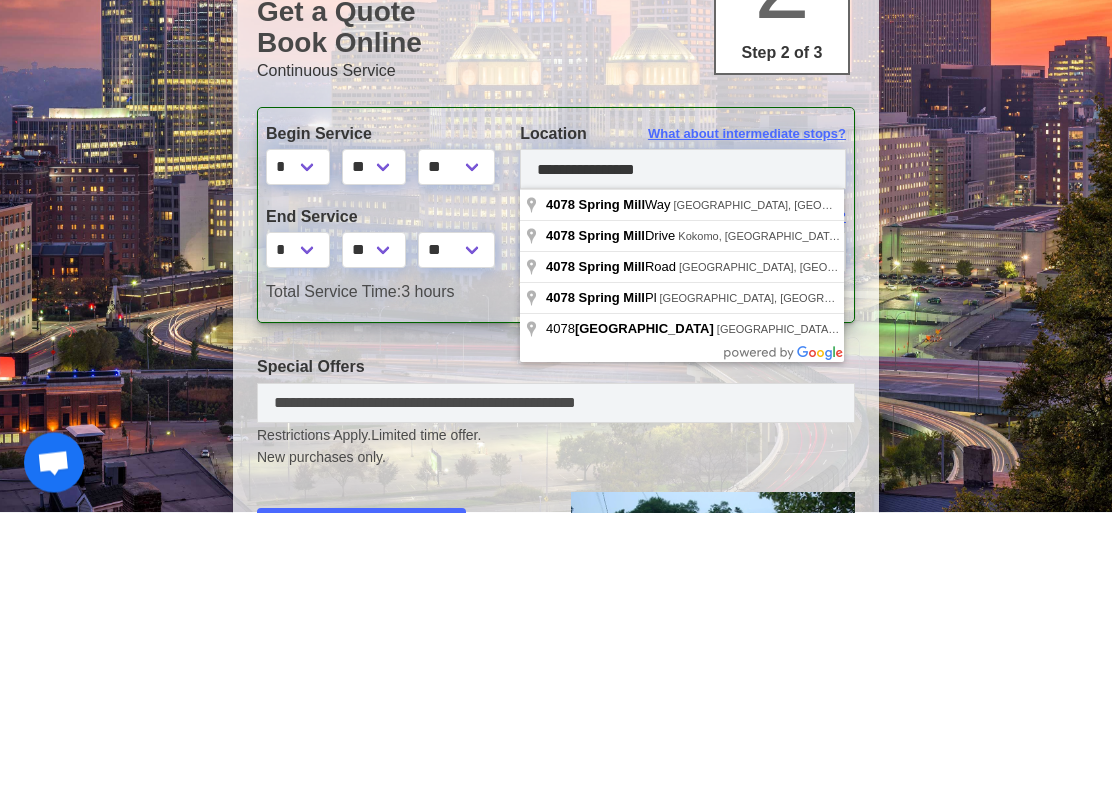 type on "**********" 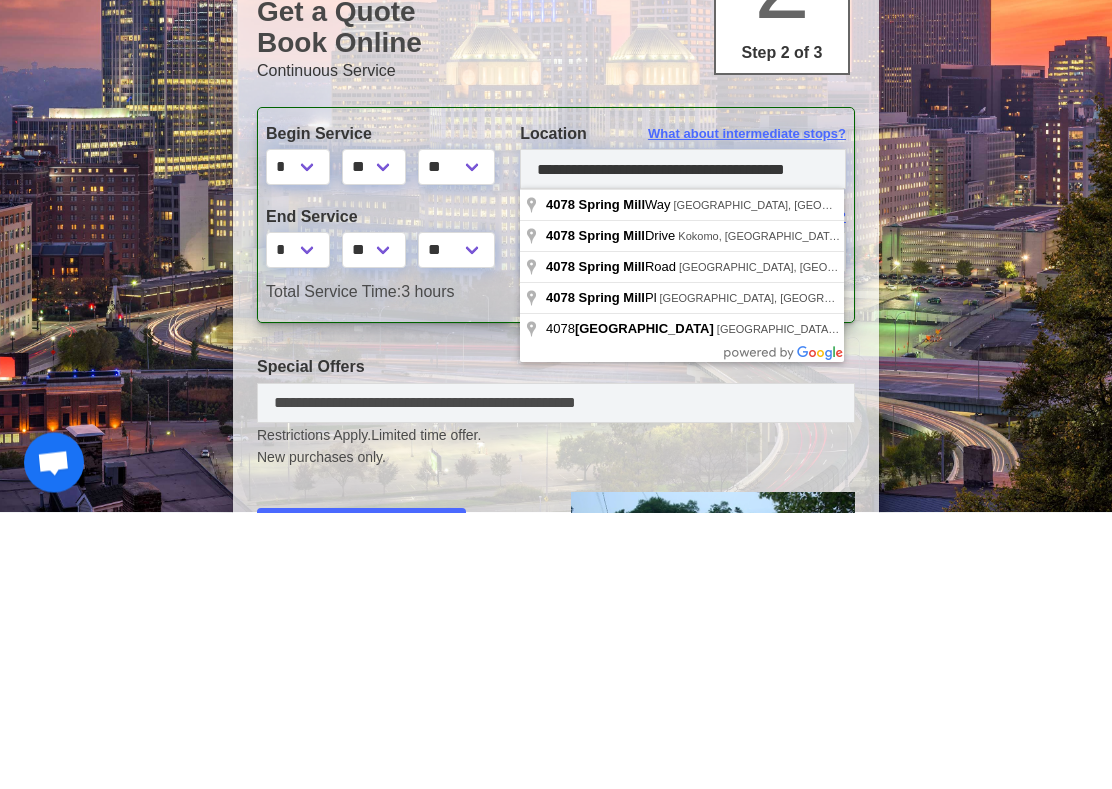 scroll, scrollTop: 277, scrollLeft: 0, axis: vertical 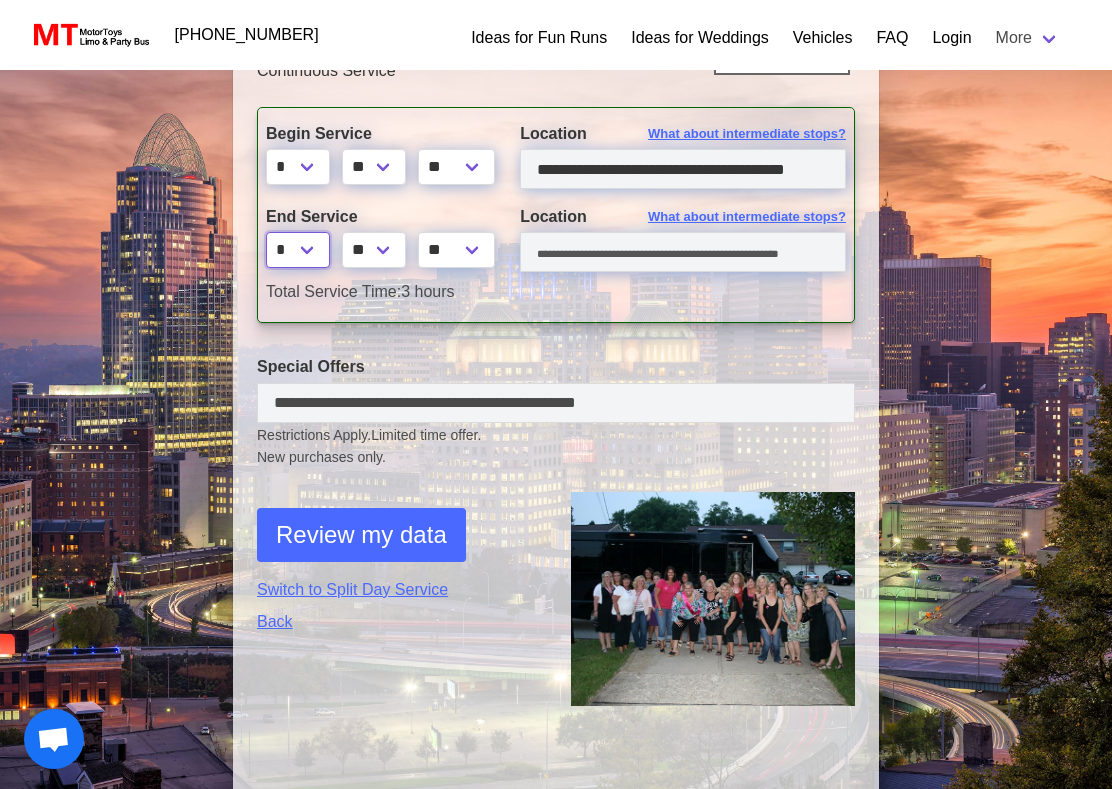 click on "* * * * * * * * * ** ** **" at bounding box center (298, 250) 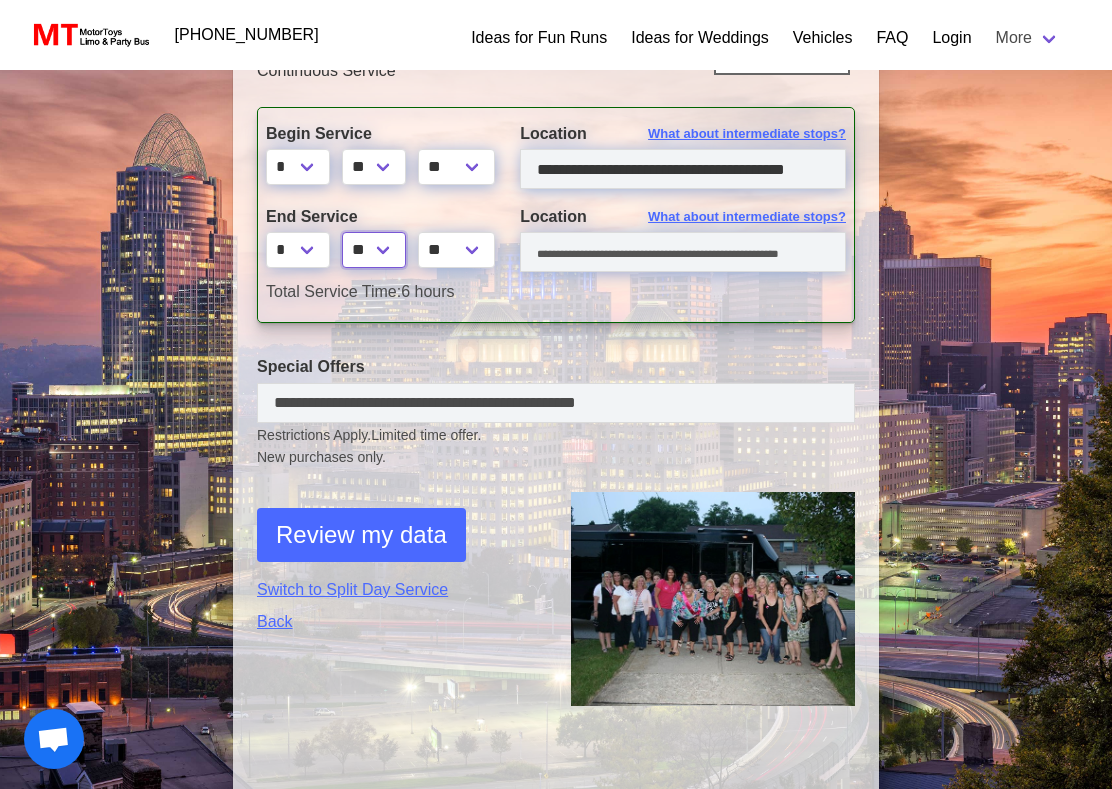 click on "** ** ** **" at bounding box center (374, 250) 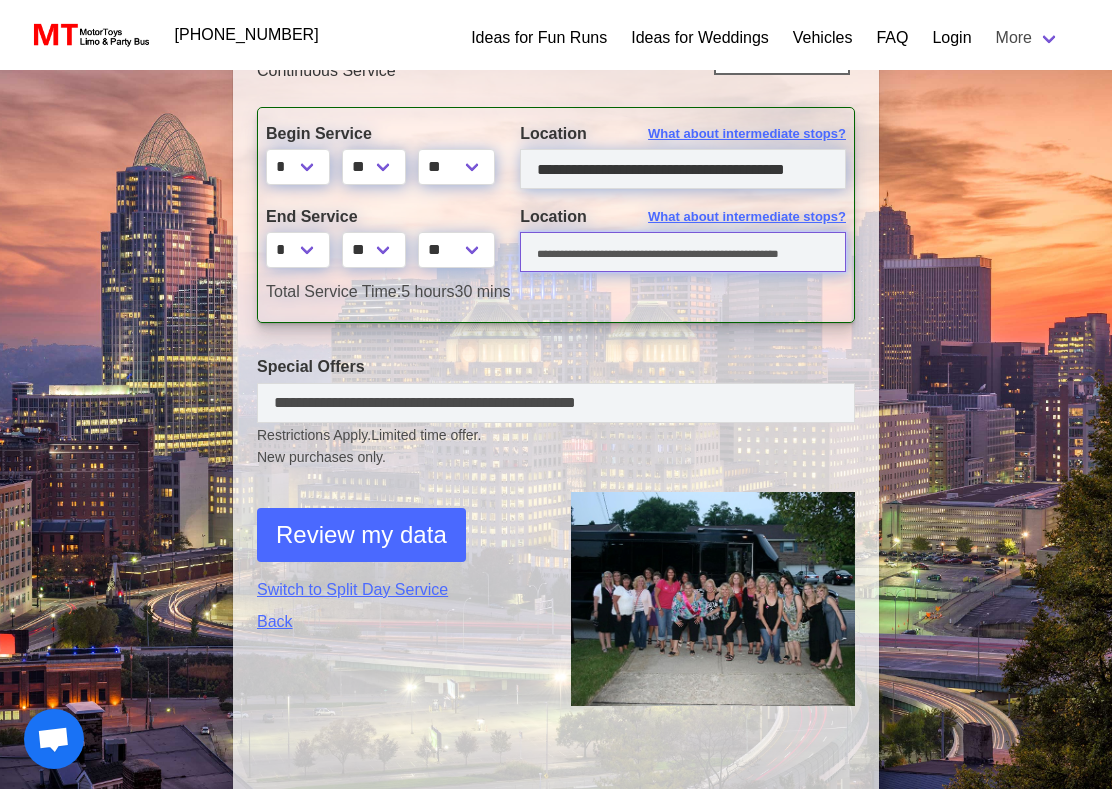 click at bounding box center [683, 252] 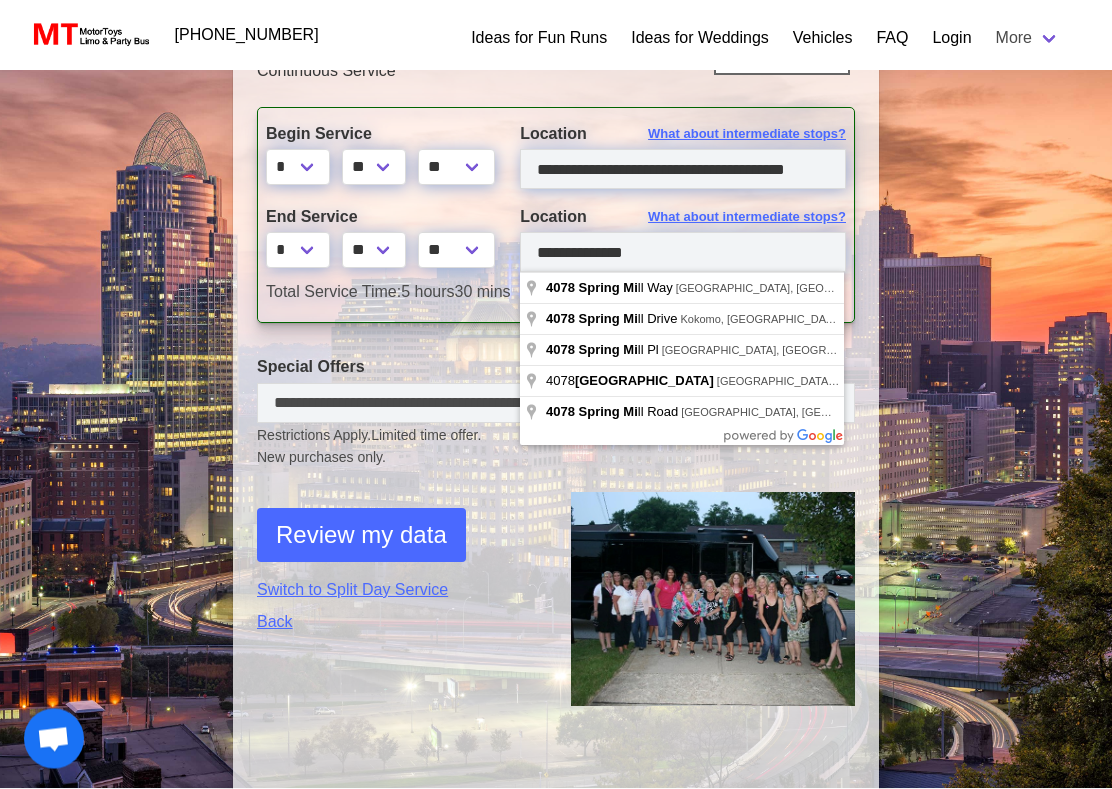 type on "**********" 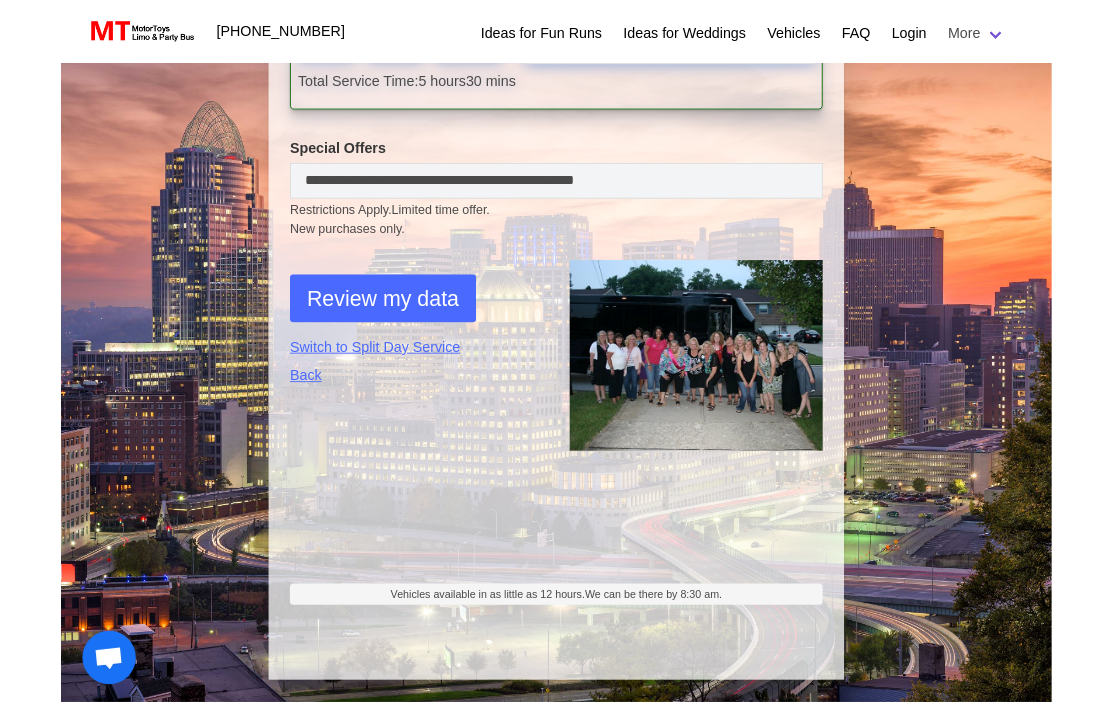 scroll, scrollTop: 476, scrollLeft: 0, axis: vertical 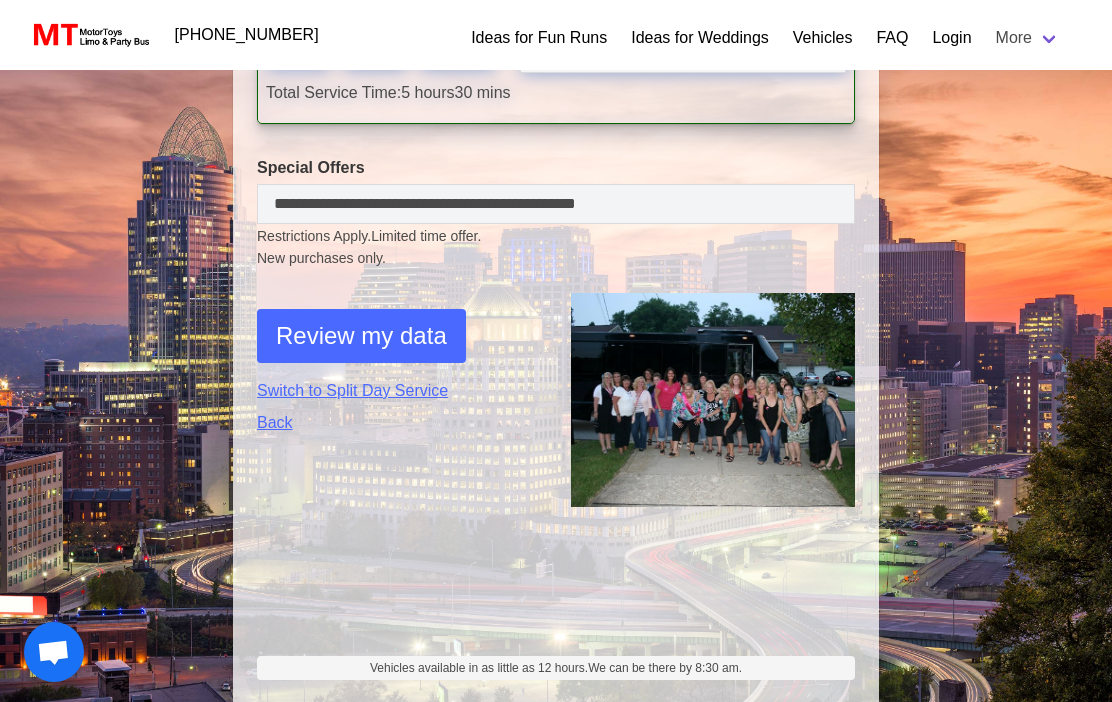 click on "Review my data" at bounding box center (361, 336) 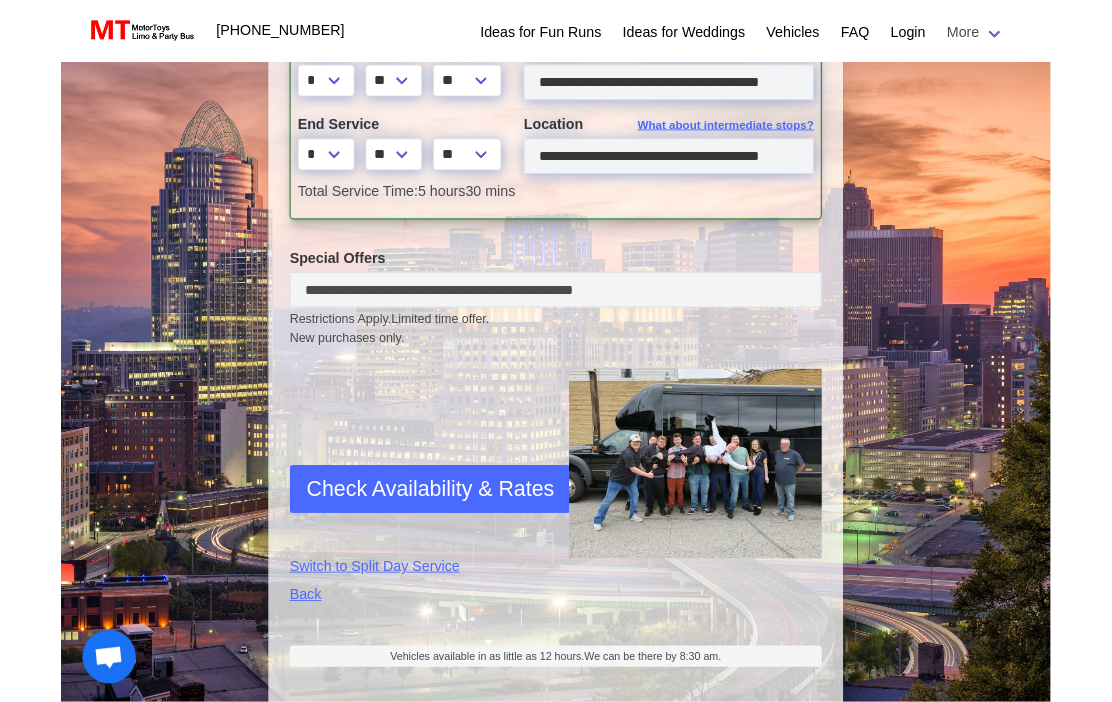 scroll, scrollTop: 696, scrollLeft: 0, axis: vertical 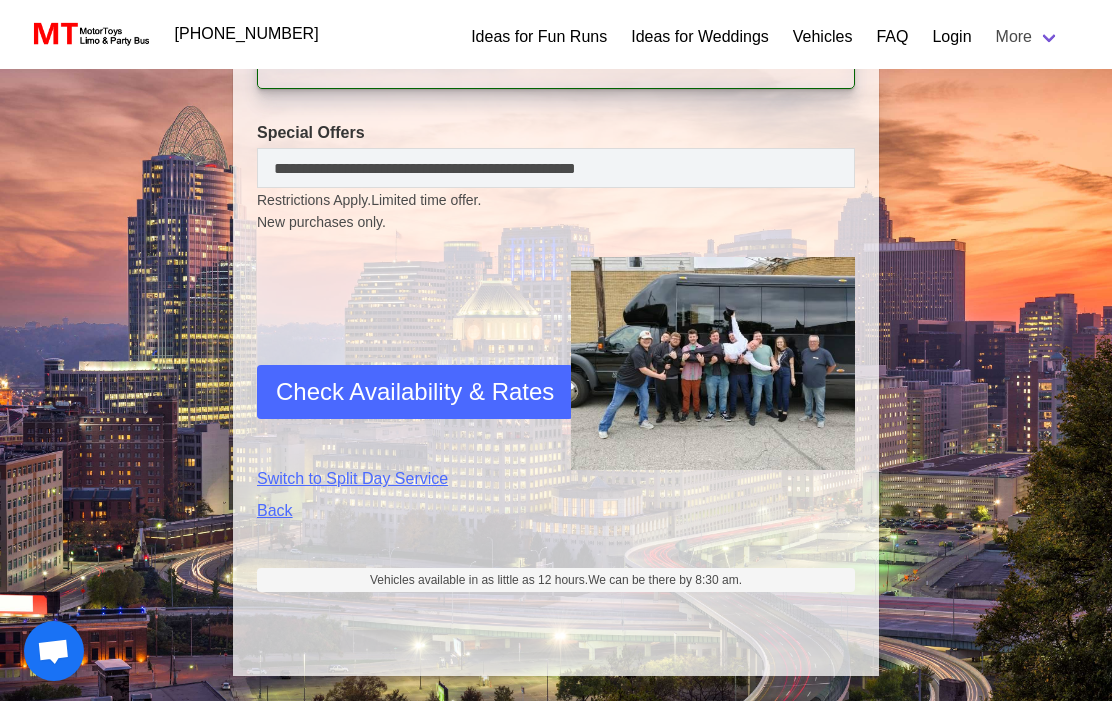 click at bounding box center (713, 364) 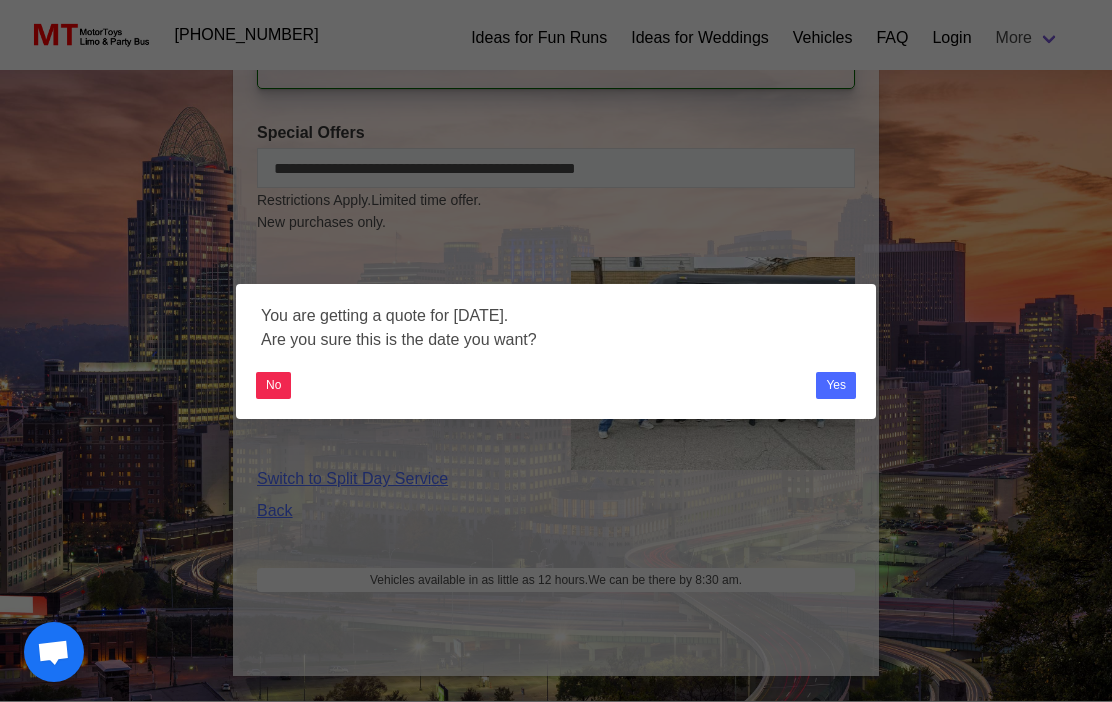 click on "Yes" at bounding box center [836, 385] 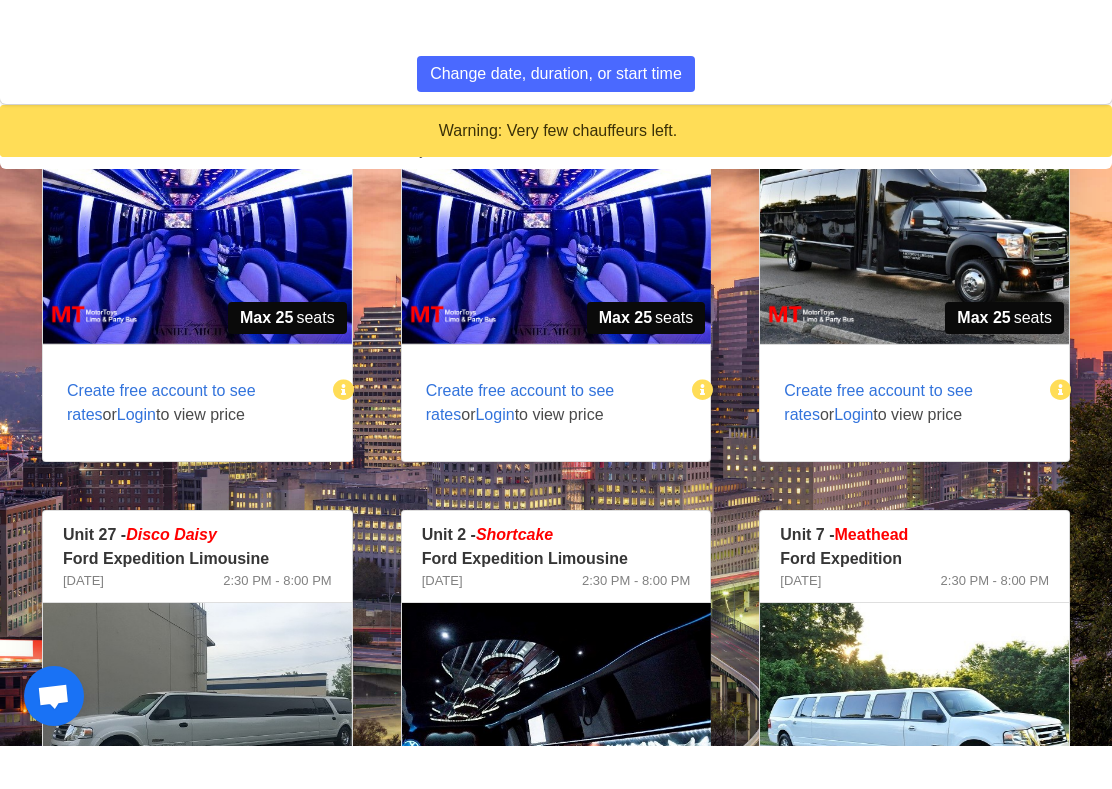 scroll, scrollTop: 1247, scrollLeft: 0, axis: vertical 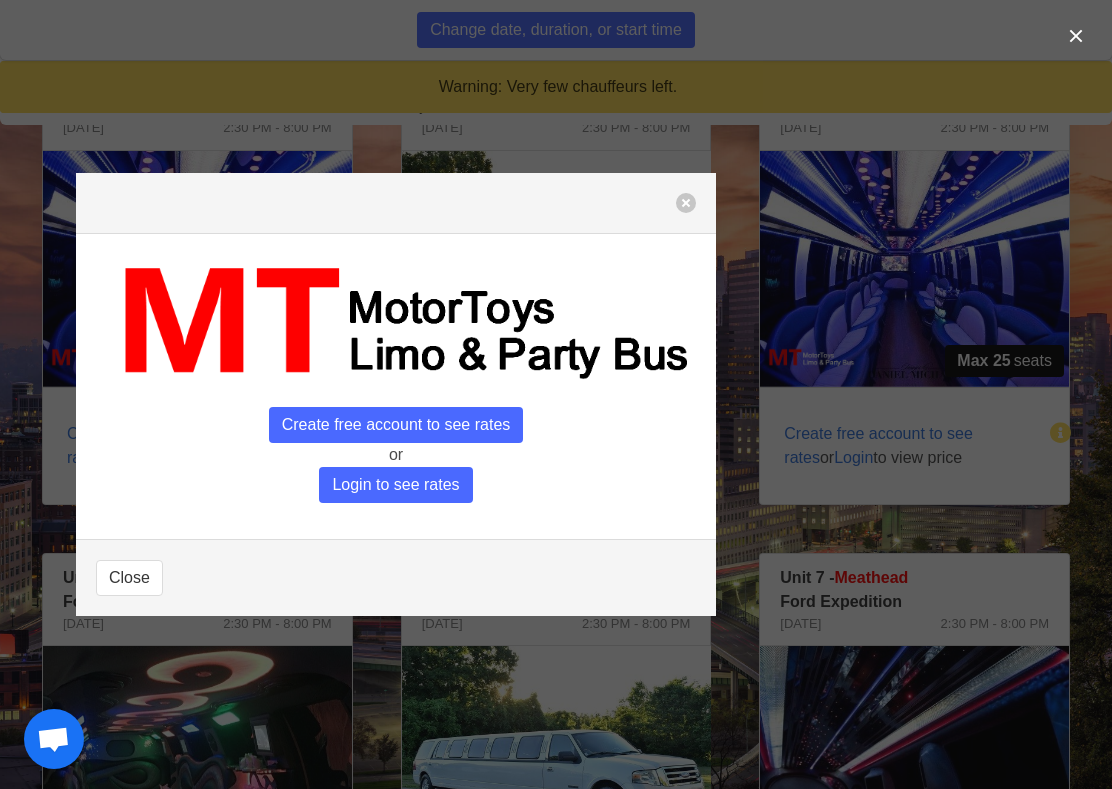 click on "Create free account to see rates   or   Login to see rates       Close" at bounding box center [556, 394] 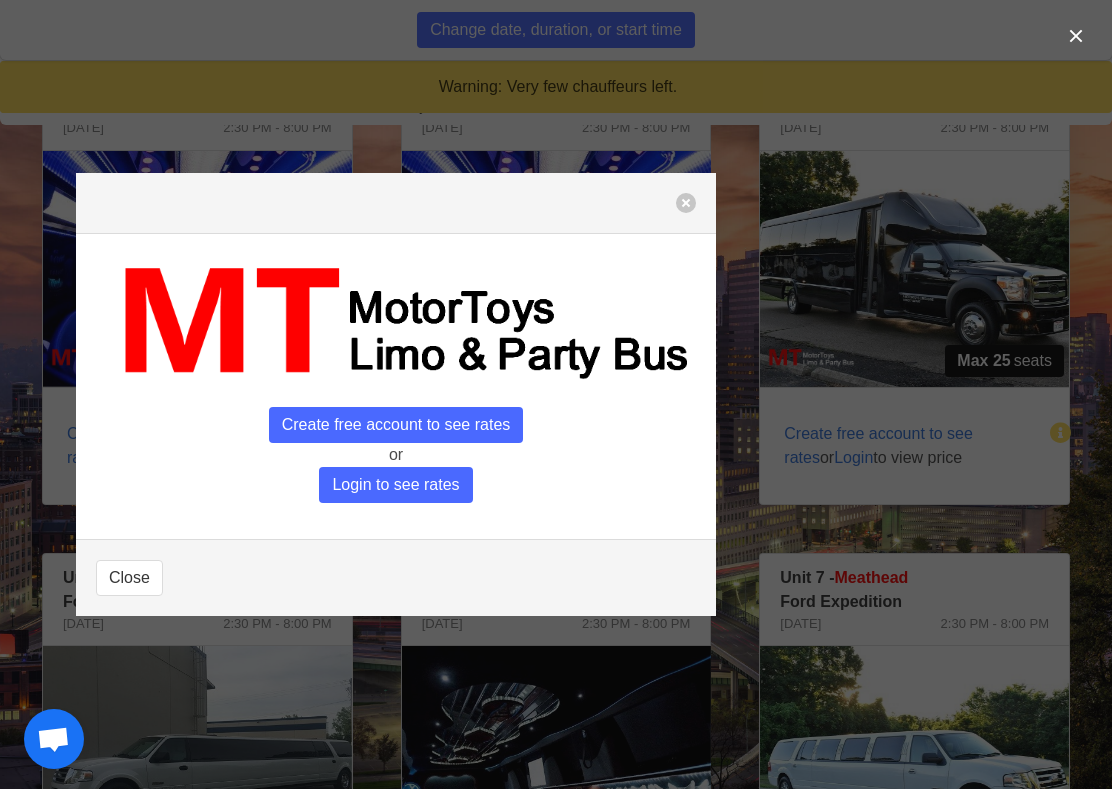 click at bounding box center (686, 203) 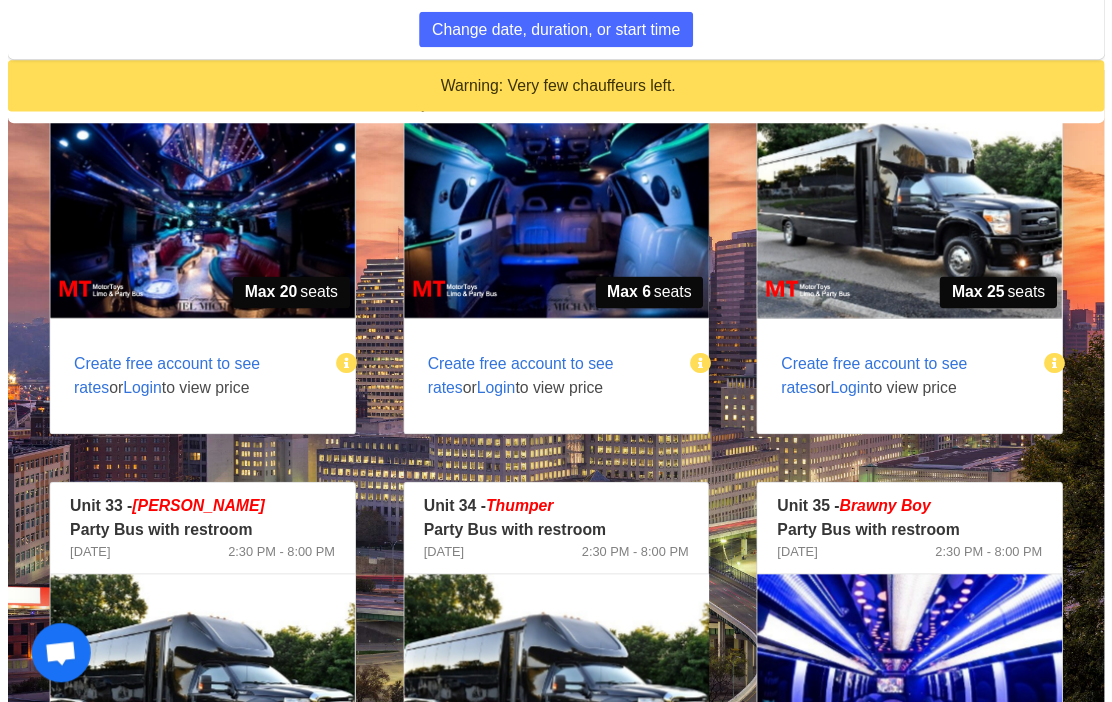 scroll, scrollTop: 821, scrollLeft: 0, axis: vertical 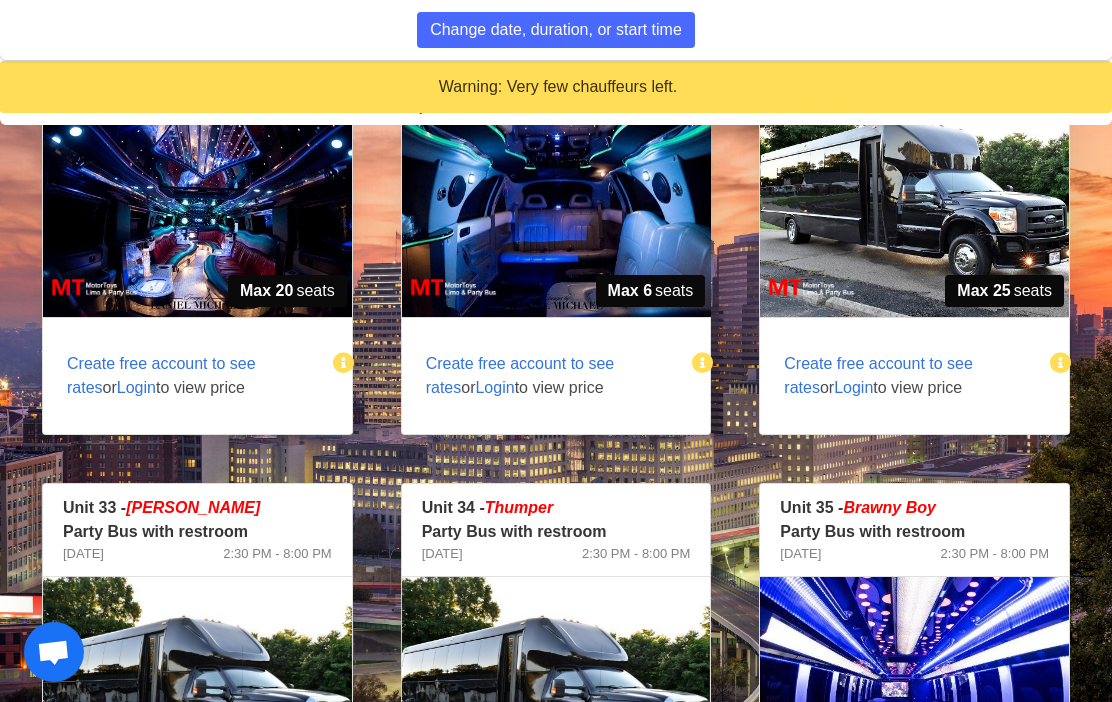 click on "Create free account to see rates" at bounding box center [520, 375] 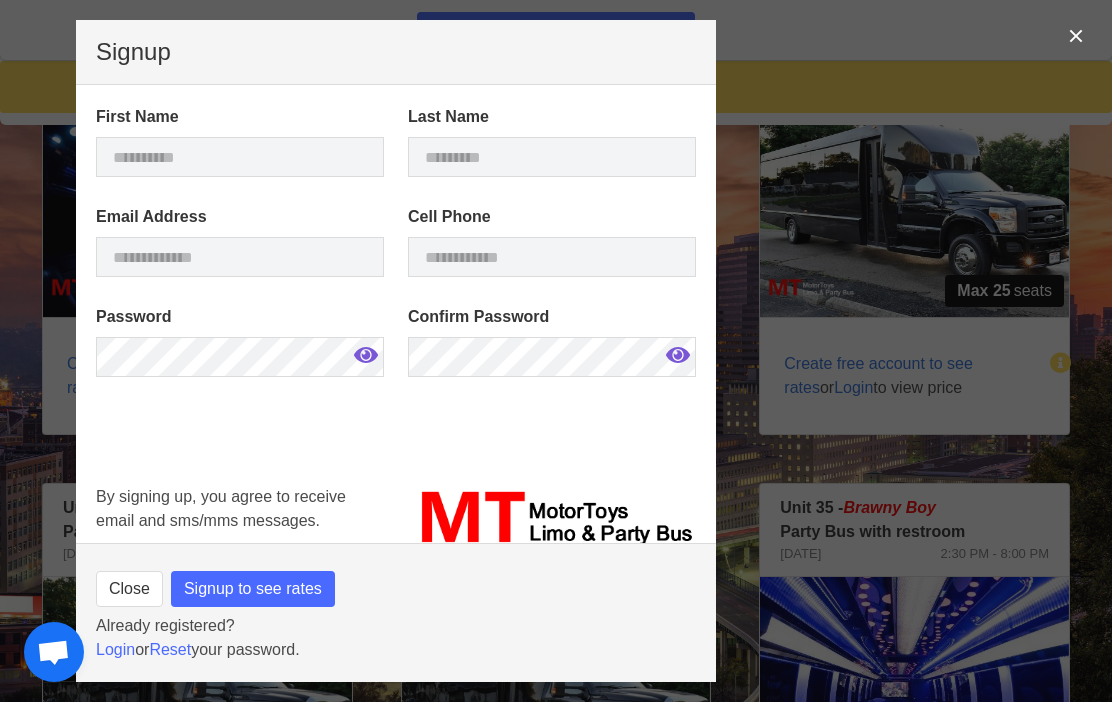 click on "Signup     First Name             Last Name             Email Address             Cell Phone             Password             Confirm Password
By signing up, you agree to receive email and sms/mms messages.
Close
Signup to see rates
Already registered?
Login  or  Reset
your password." at bounding box center [556, 351] 